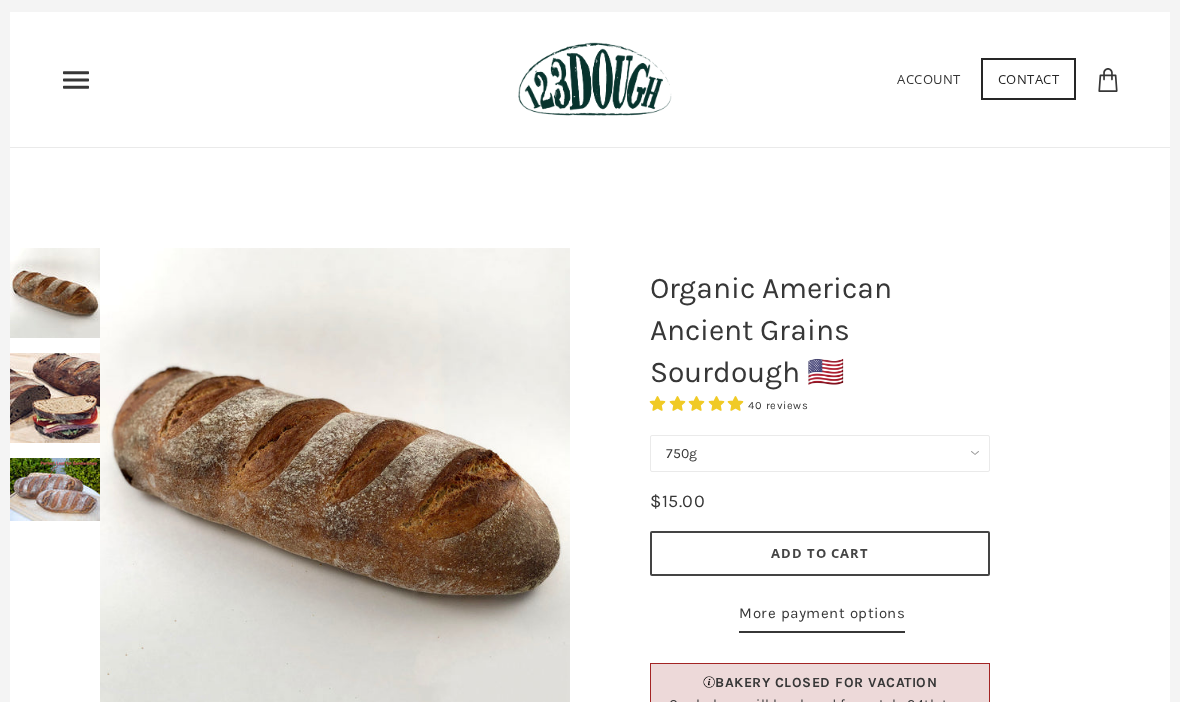 scroll, scrollTop: 0, scrollLeft: 0, axis: both 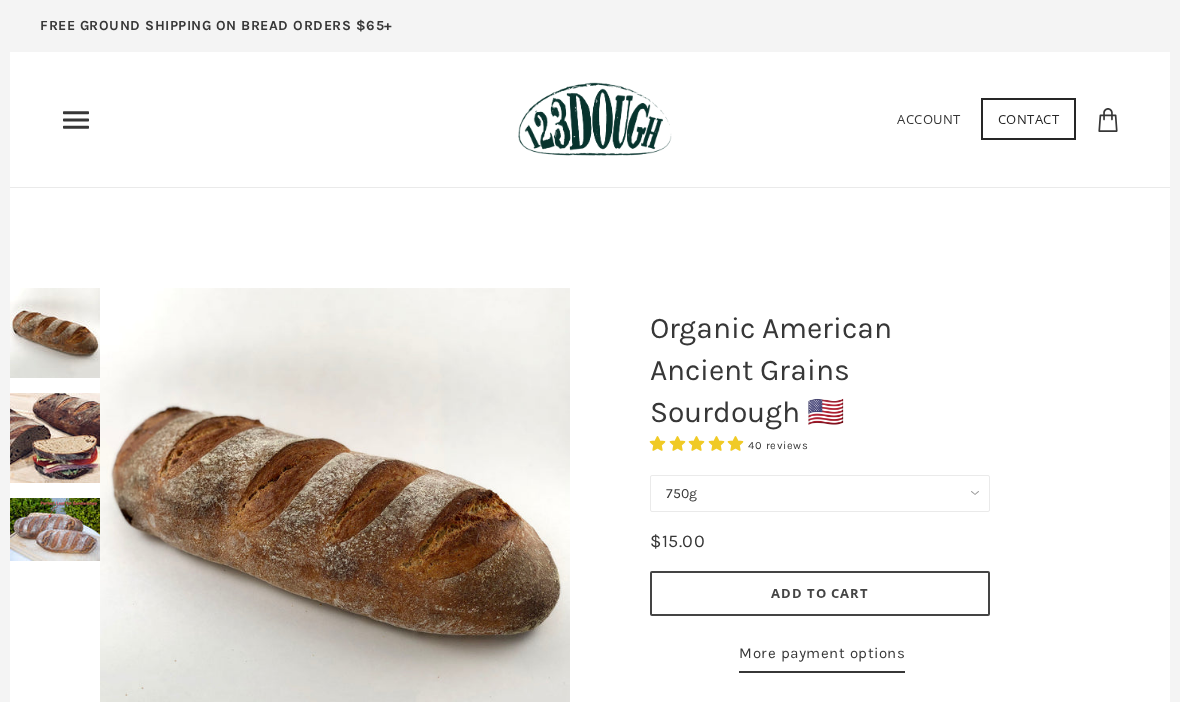 click 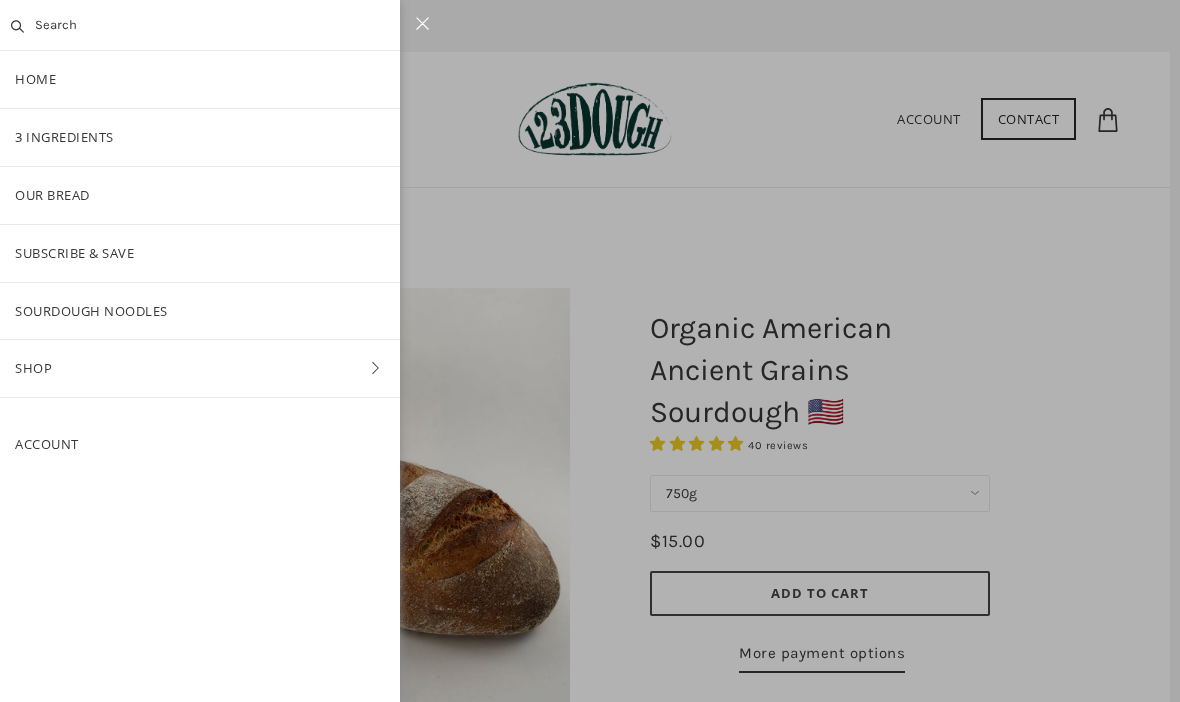 click at bounding box center (590, 351) 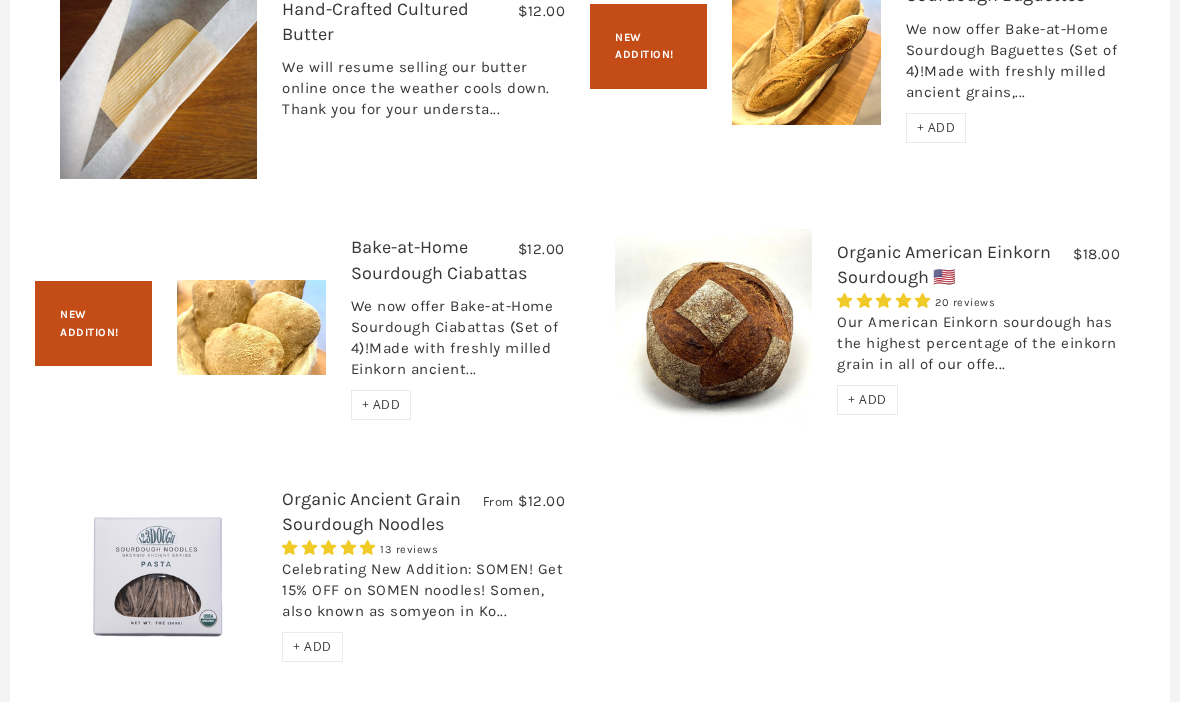 scroll, scrollTop: 2981, scrollLeft: 0, axis: vertical 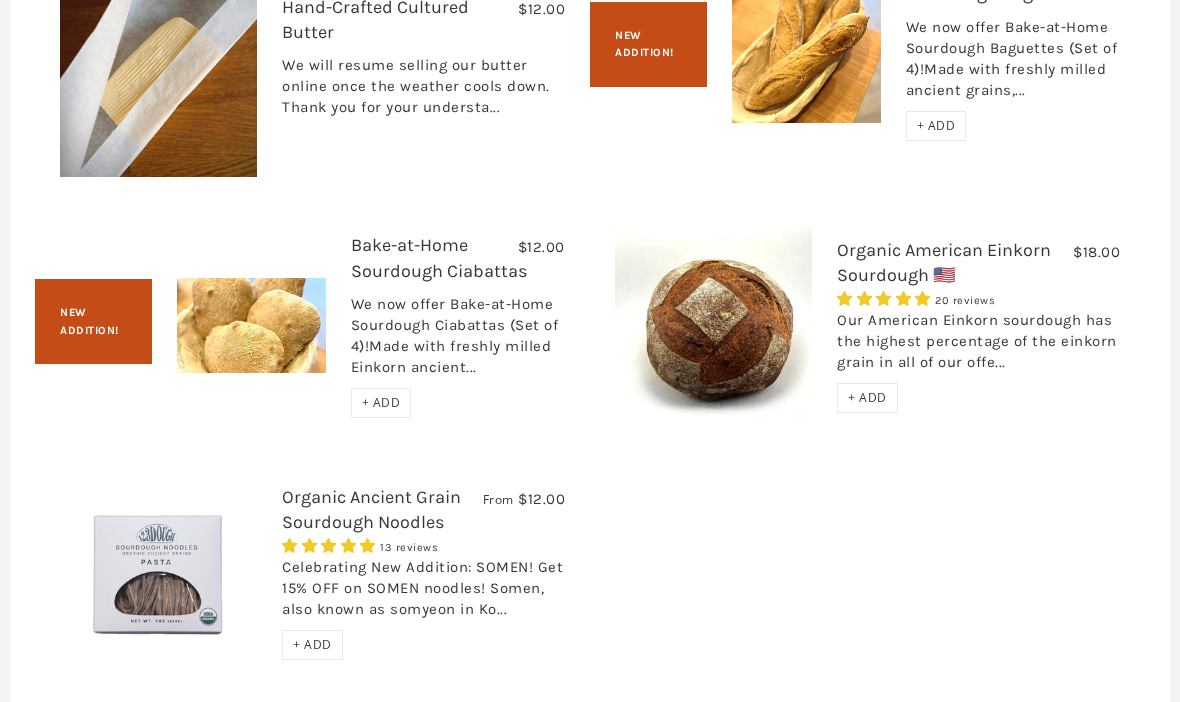 click on "Our American Einkorn sourdough has the highest percentage of the einkorn grain in all of our offe..." at bounding box center (978, 347) 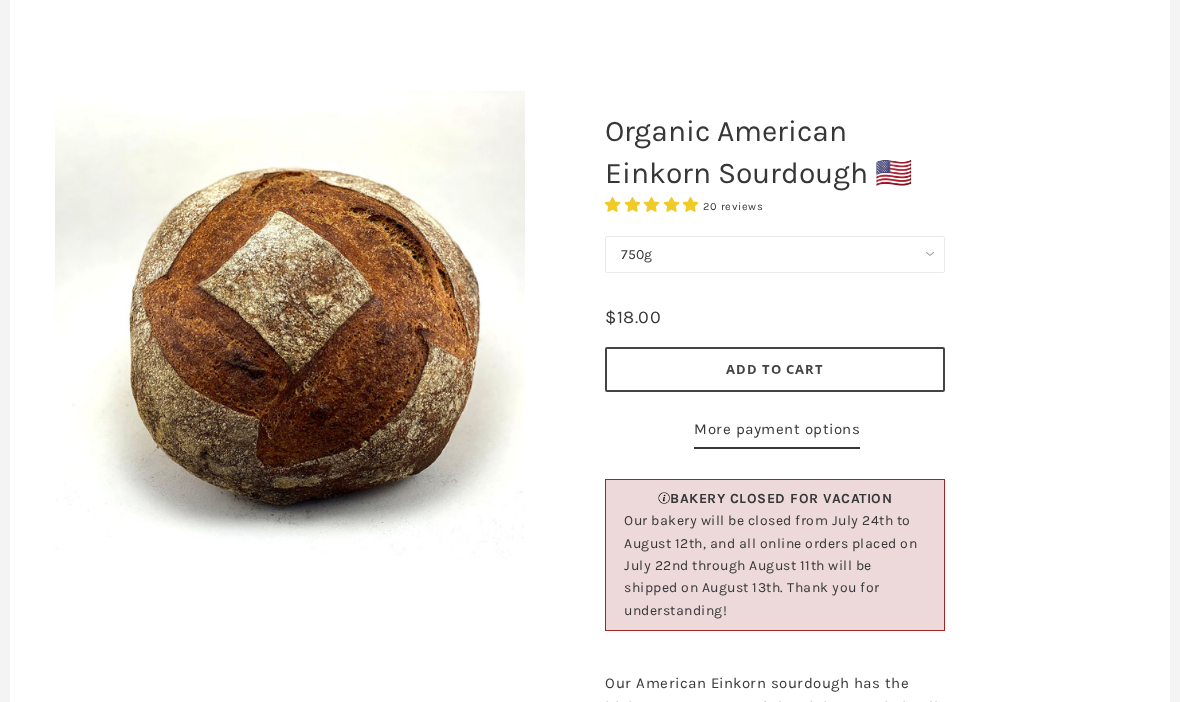scroll, scrollTop: 197, scrollLeft: 0, axis: vertical 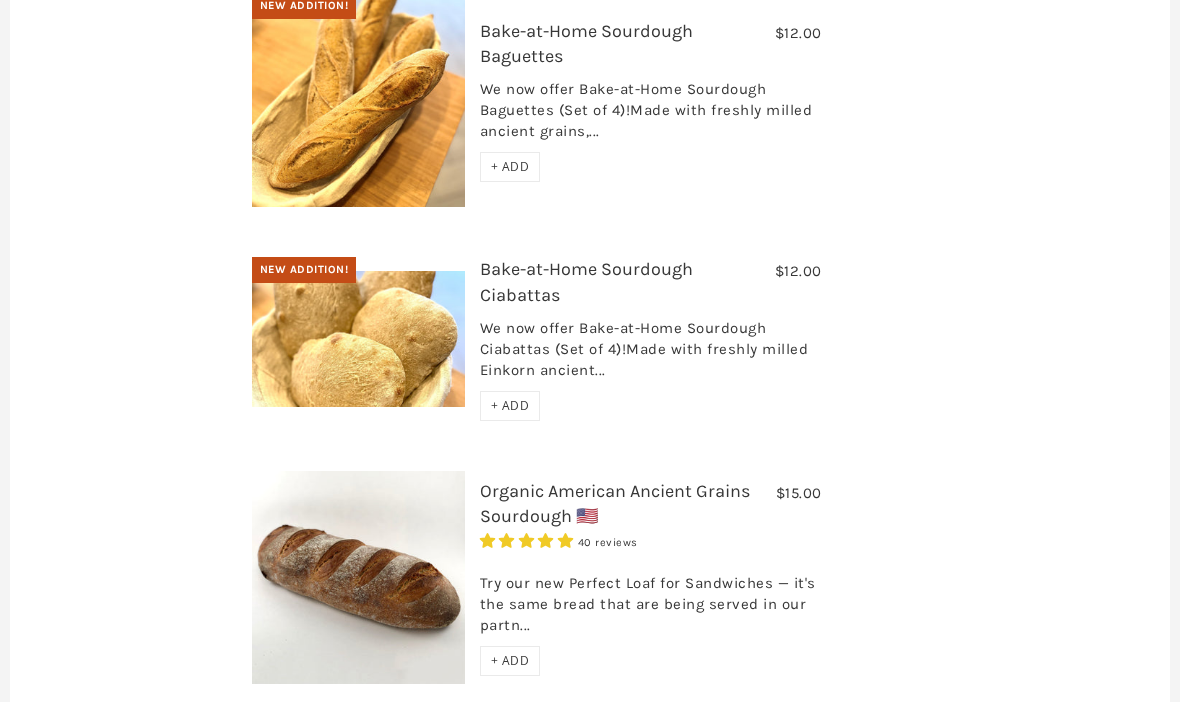 click on "Bake-at-Home Sourdough Ciabattas" at bounding box center [586, 282] 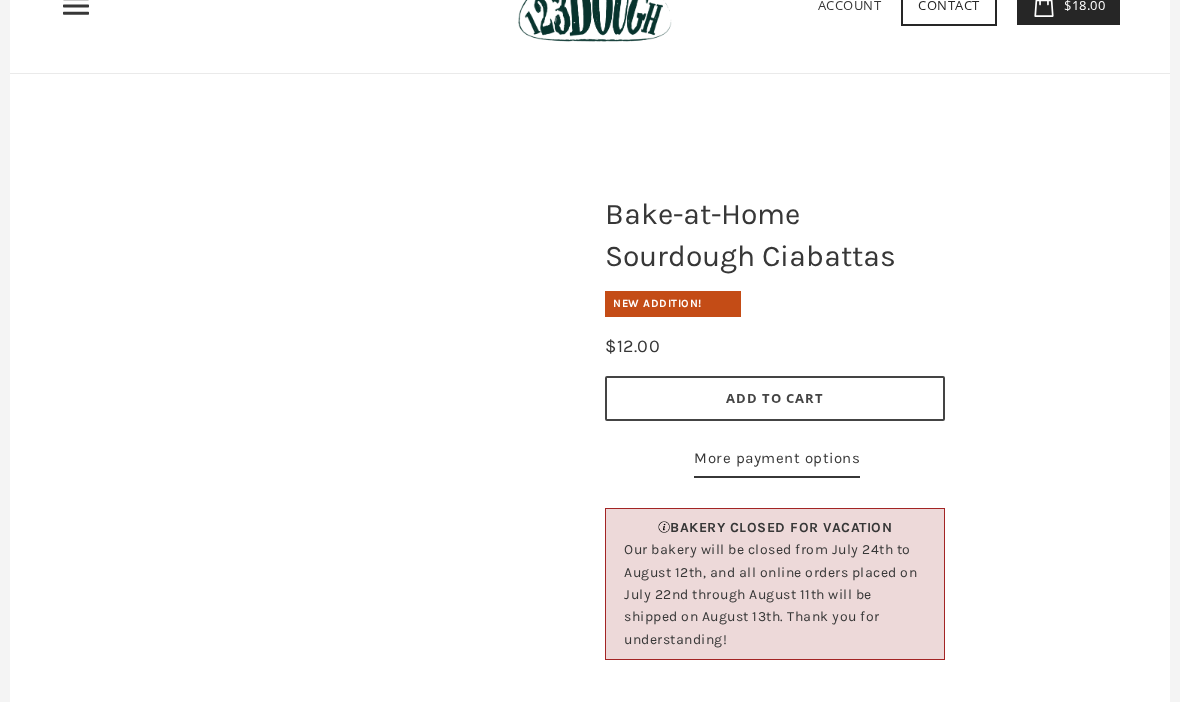scroll, scrollTop: 114, scrollLeft: 0, axis: vertical 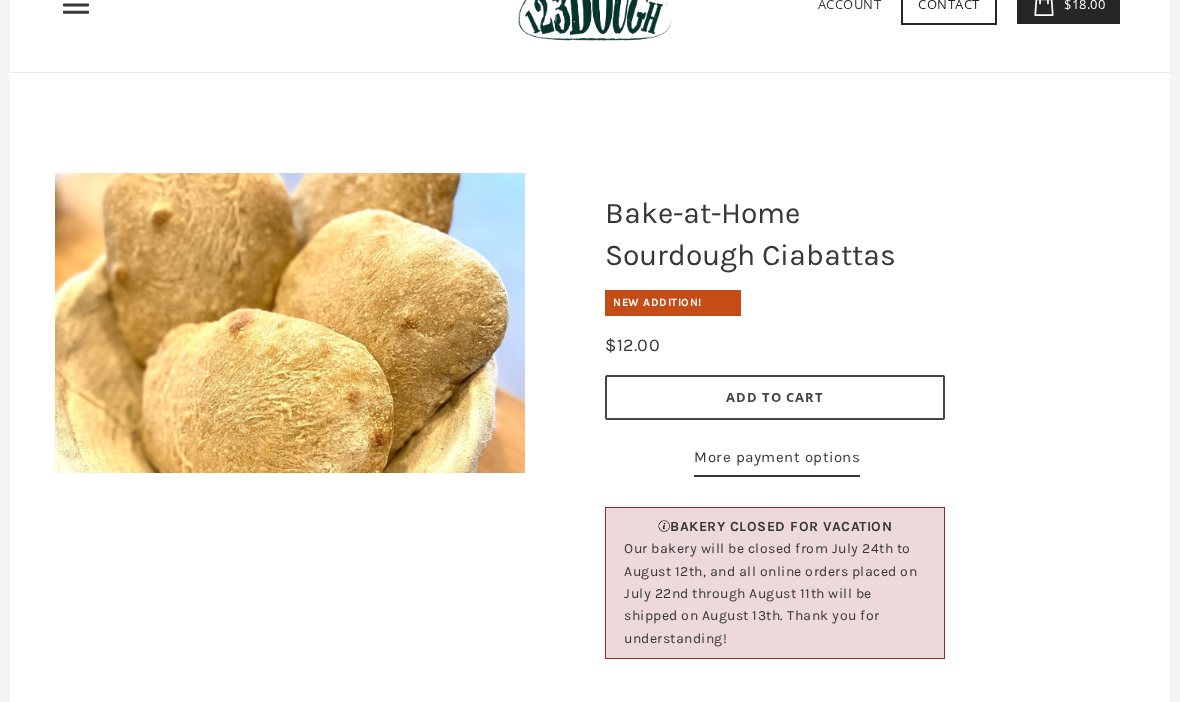 click on "Add to Cart" at bounding box center (775, 398) 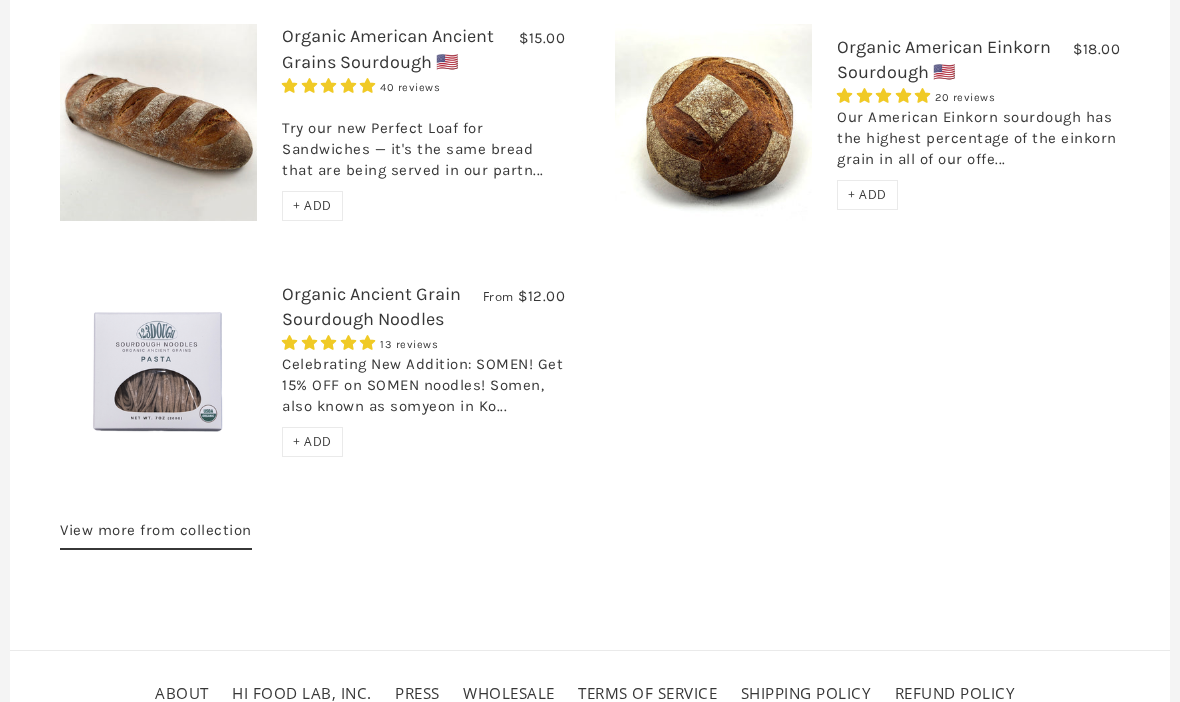 scroll, scrollTop: 2569, scrollLeft: 0, axis: vertical 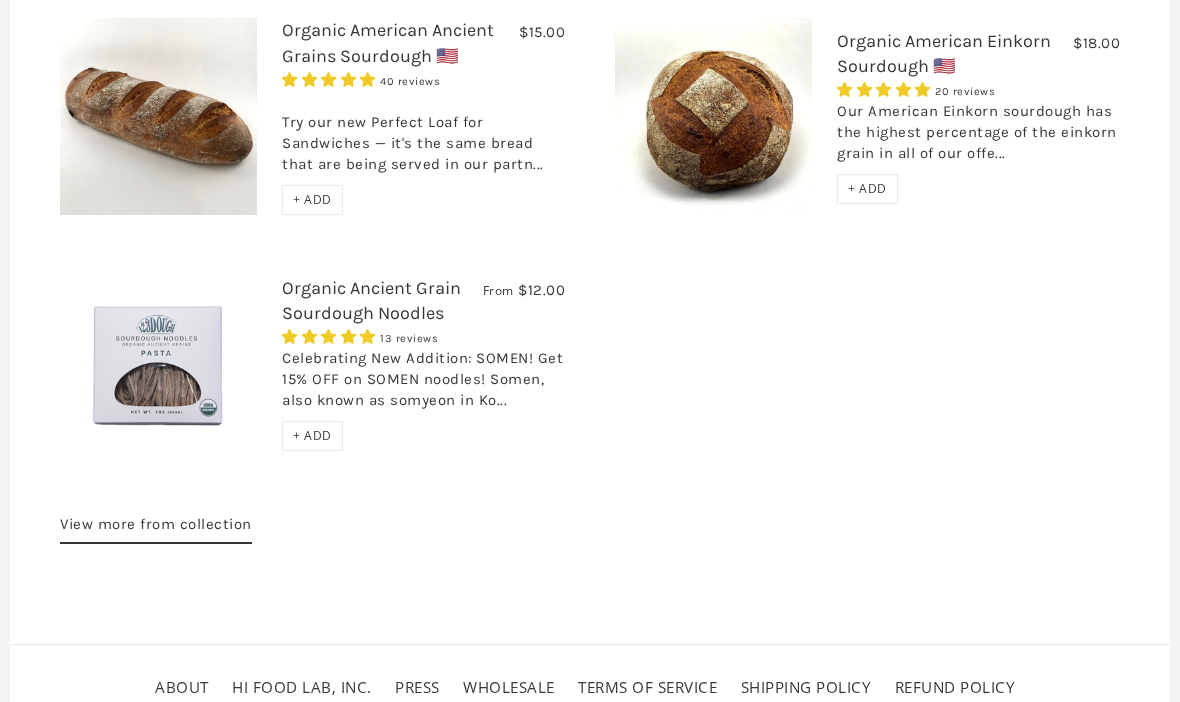 click on "Organic Ancient Grain Sourdough Noodles" at bounding box center (371, 301) 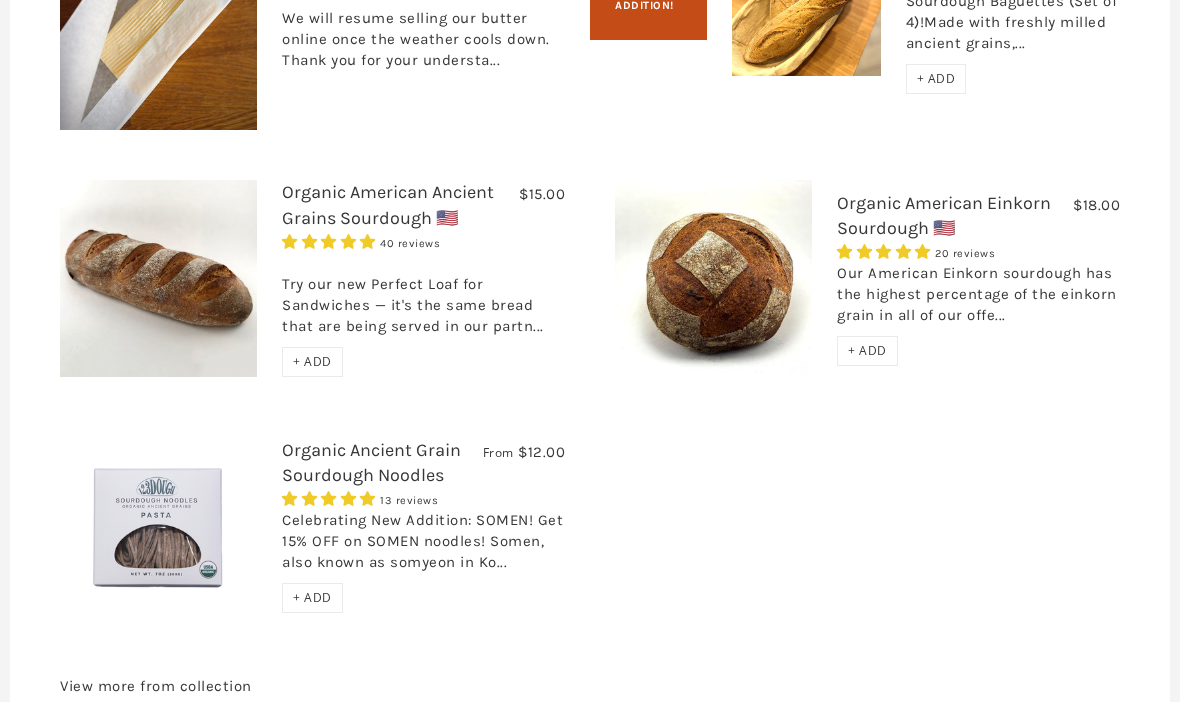 scroll, scrollTop: 2405, scrollLeft: 0, axis: vertical 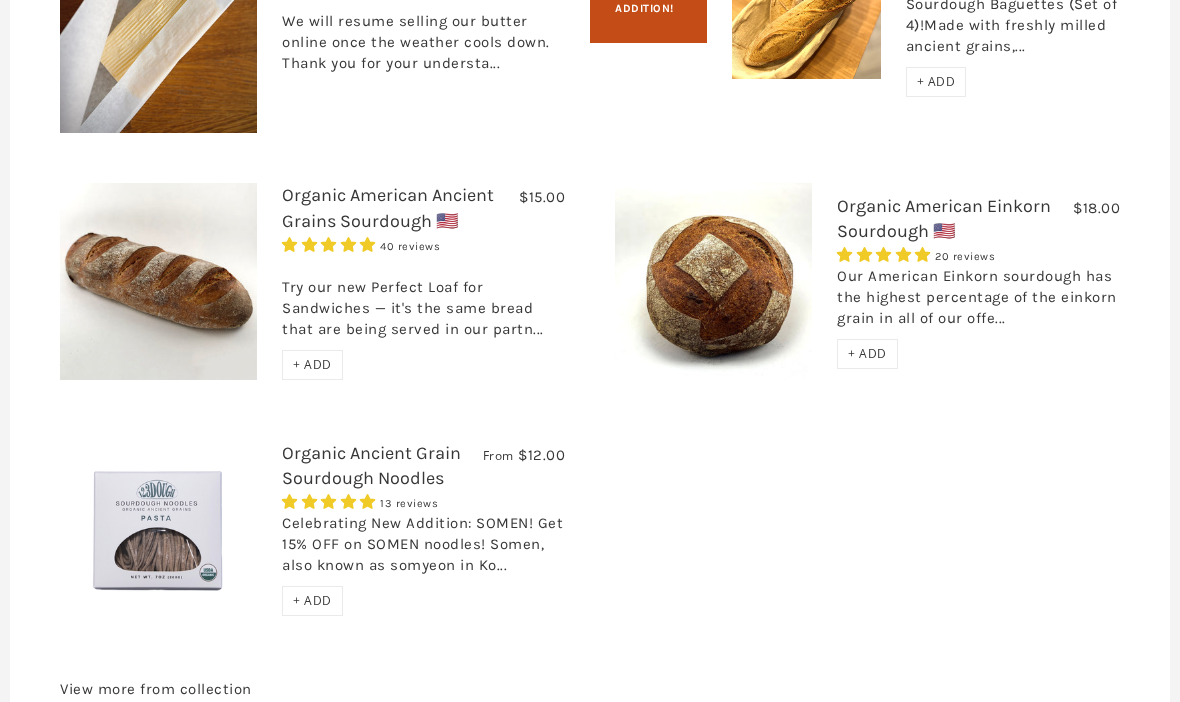 click on "Organic American Ancient Grains Sourdough 🇺🇸" at bounding box center (388, 207) 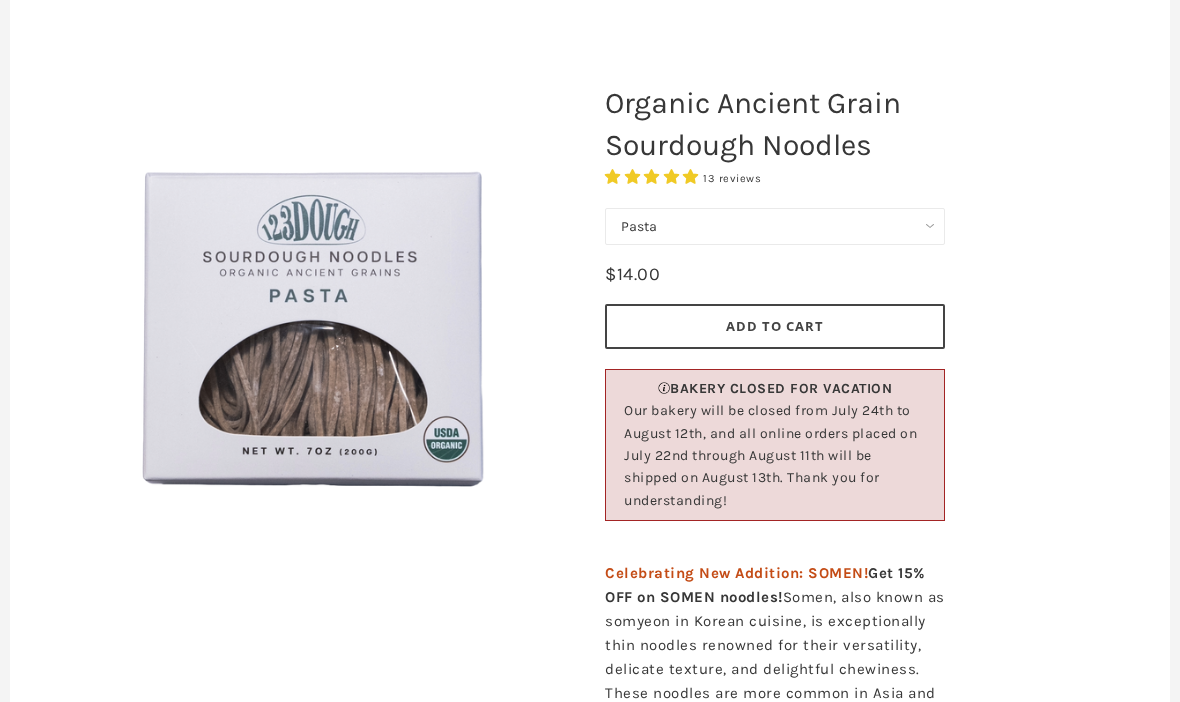 scroll, scrollTop: 225, scrollLeft: 0, axis: vertical 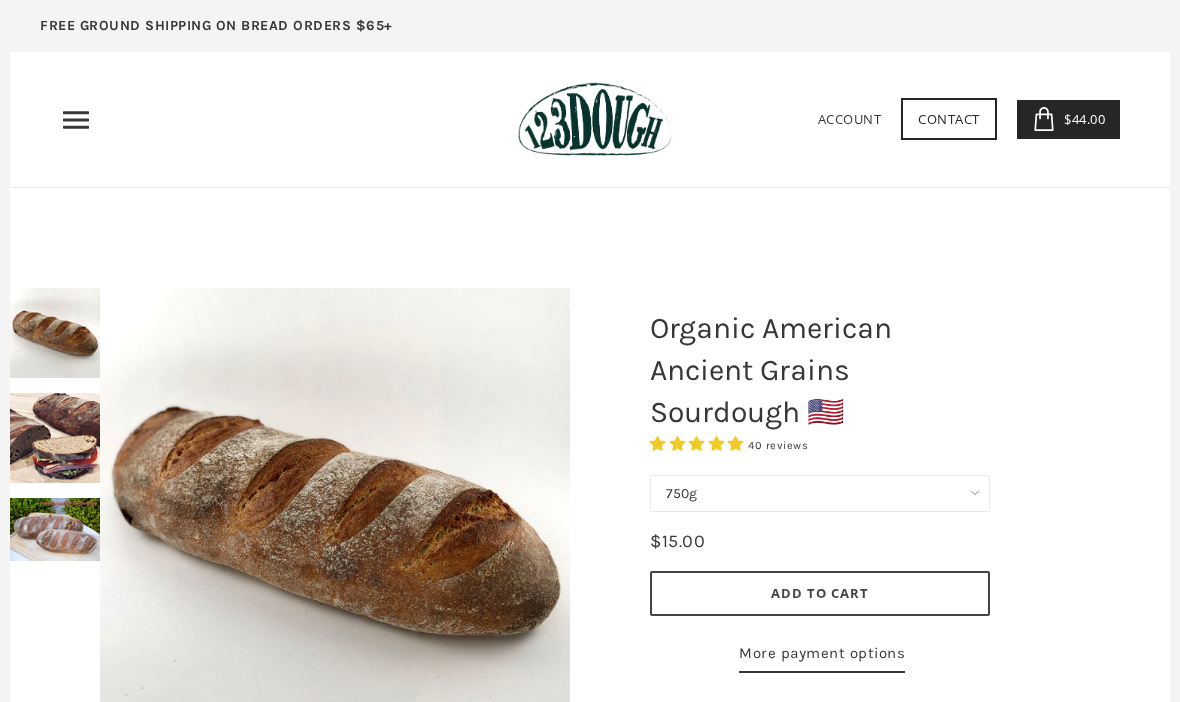 click 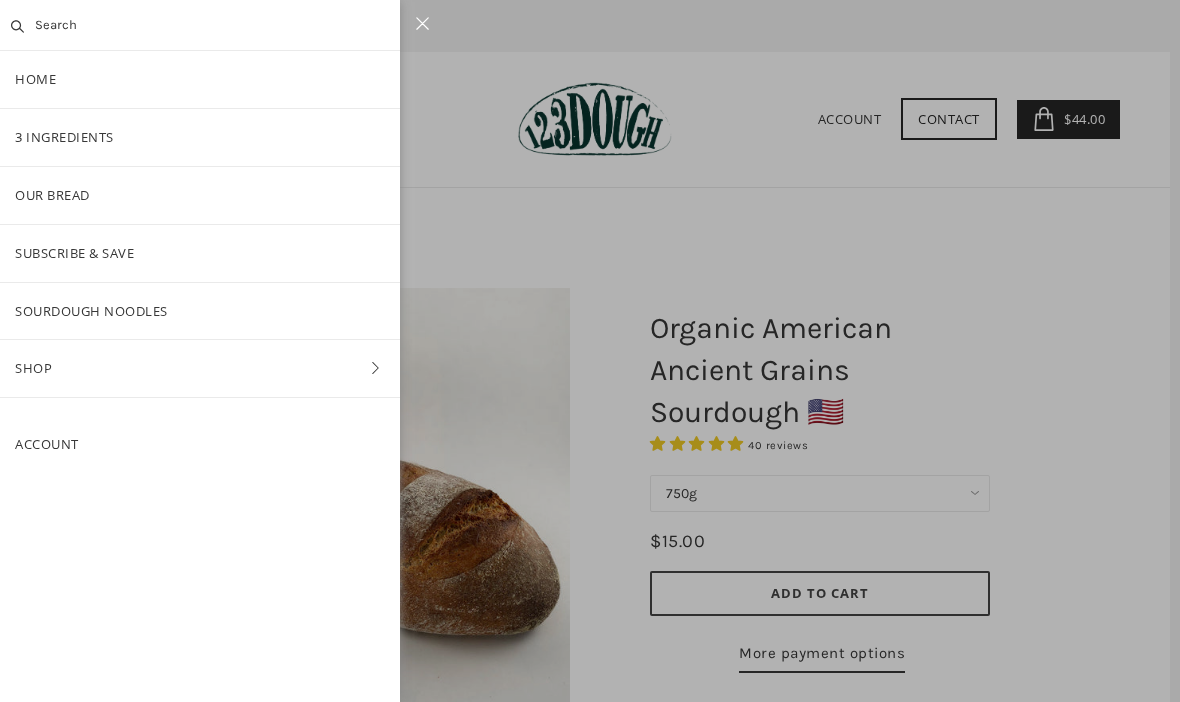click at bounding box center (590, 351) 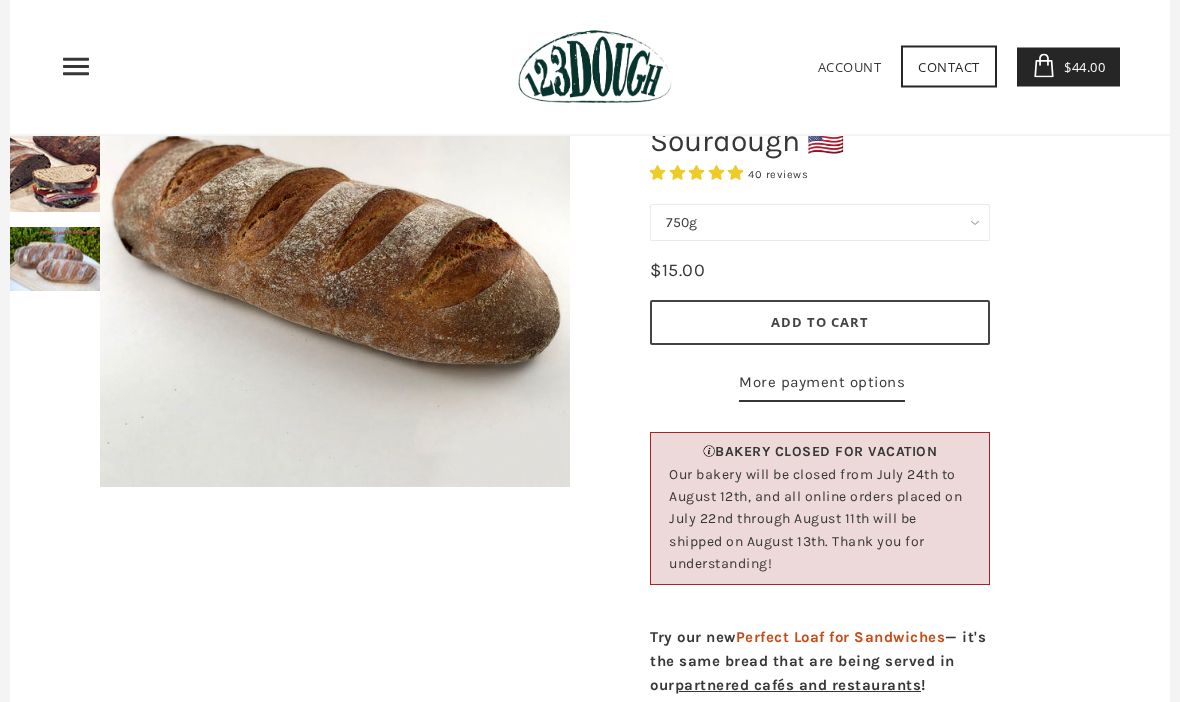 scroll, scrollTop: 0, scrollLeft: 0, axis: both 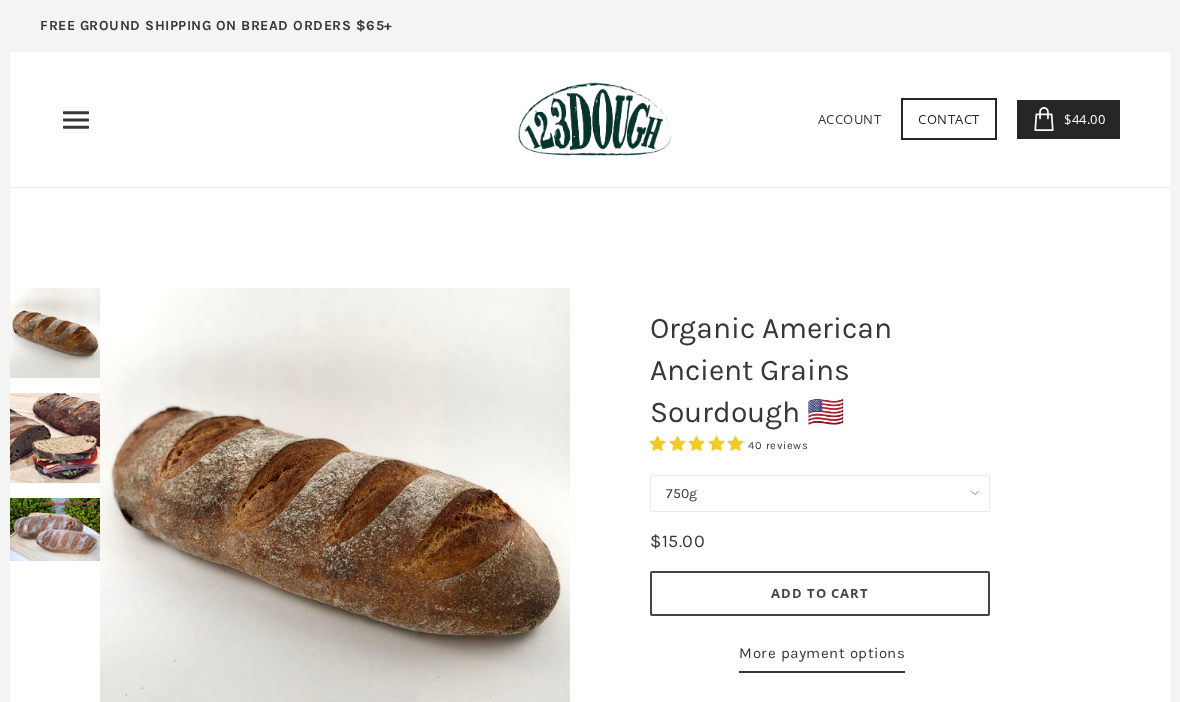 click 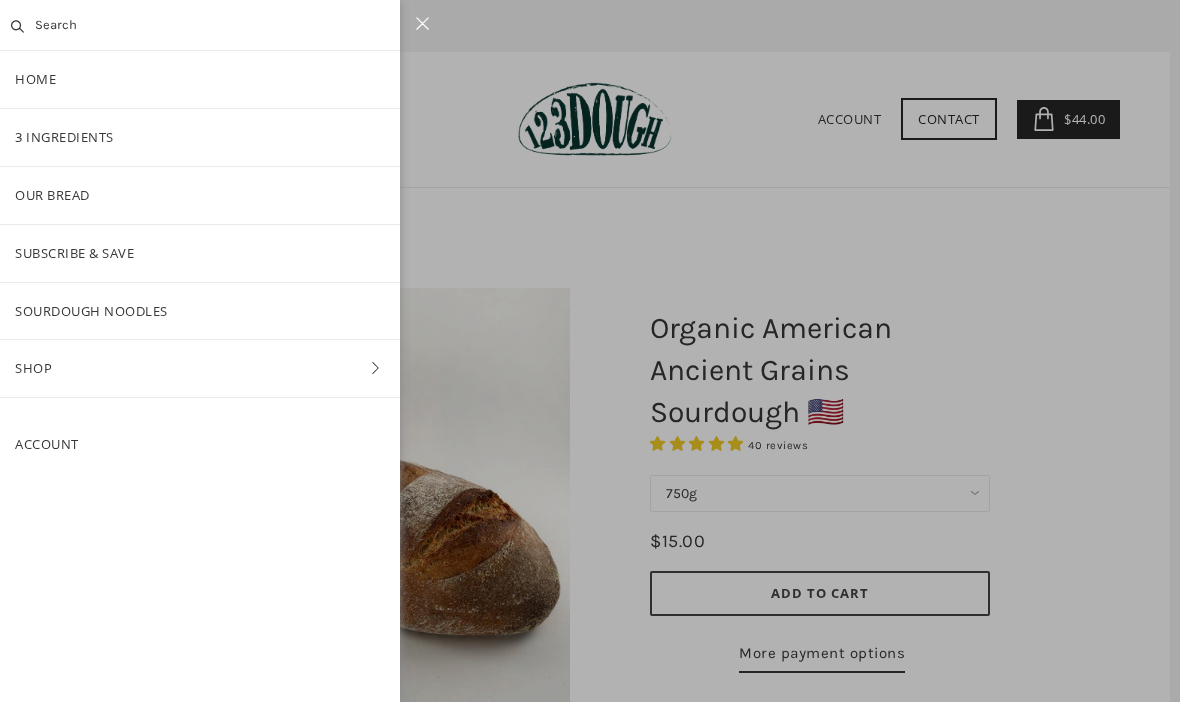click on "Our Bread" at bounding box center (200, 195) 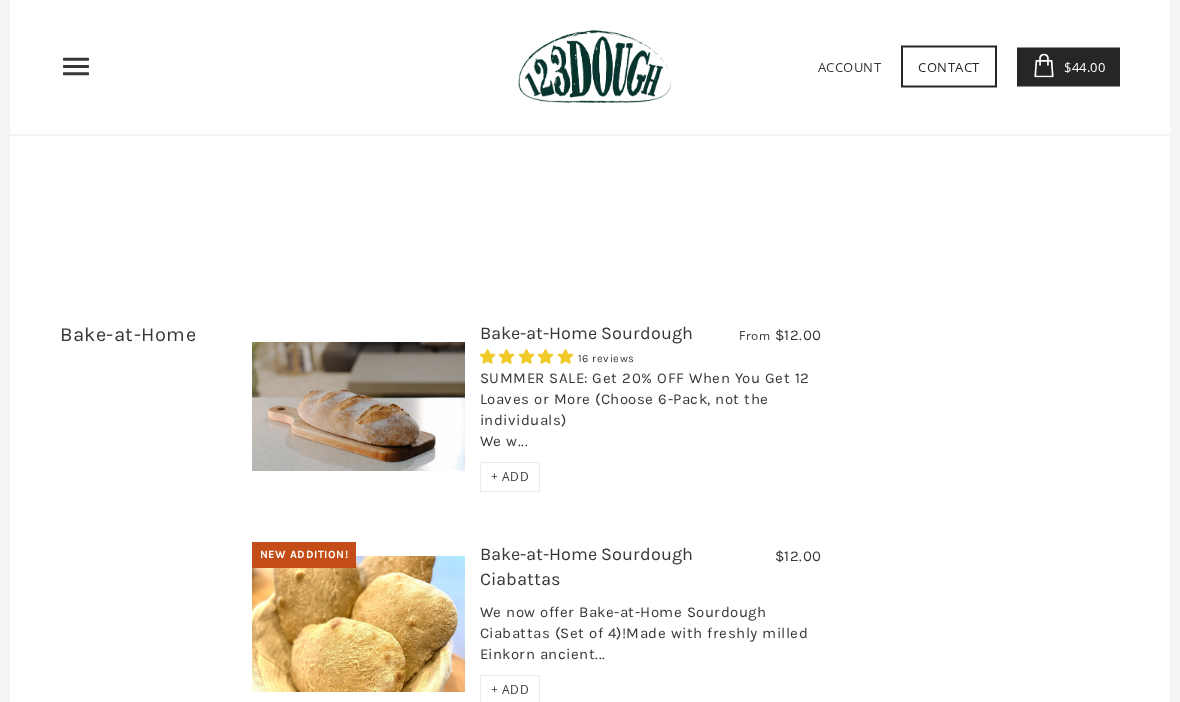 scroll, scrollTop: 5751, scrollLeft: 0, axis: vertical 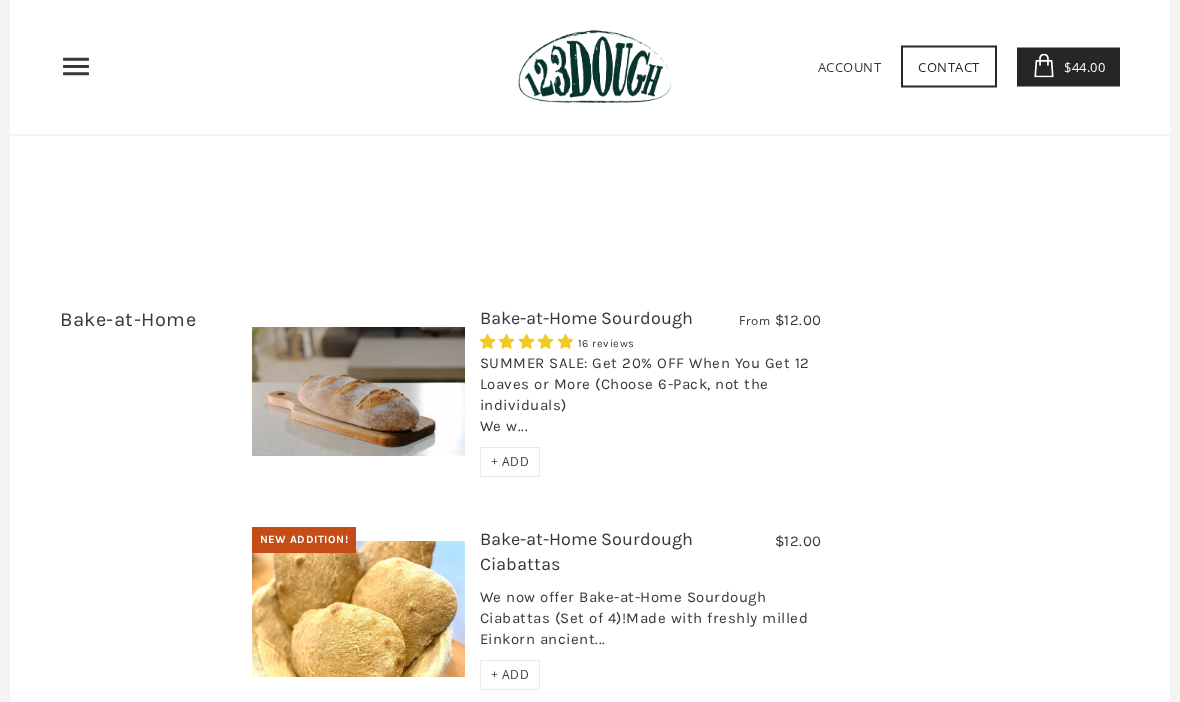 click on "SUMMER SALE: Get 20% OFF When You Get 12 Loaves or More (Choose 6-Pack, not the individuals)
We w..." at bounding box center (651, 401) 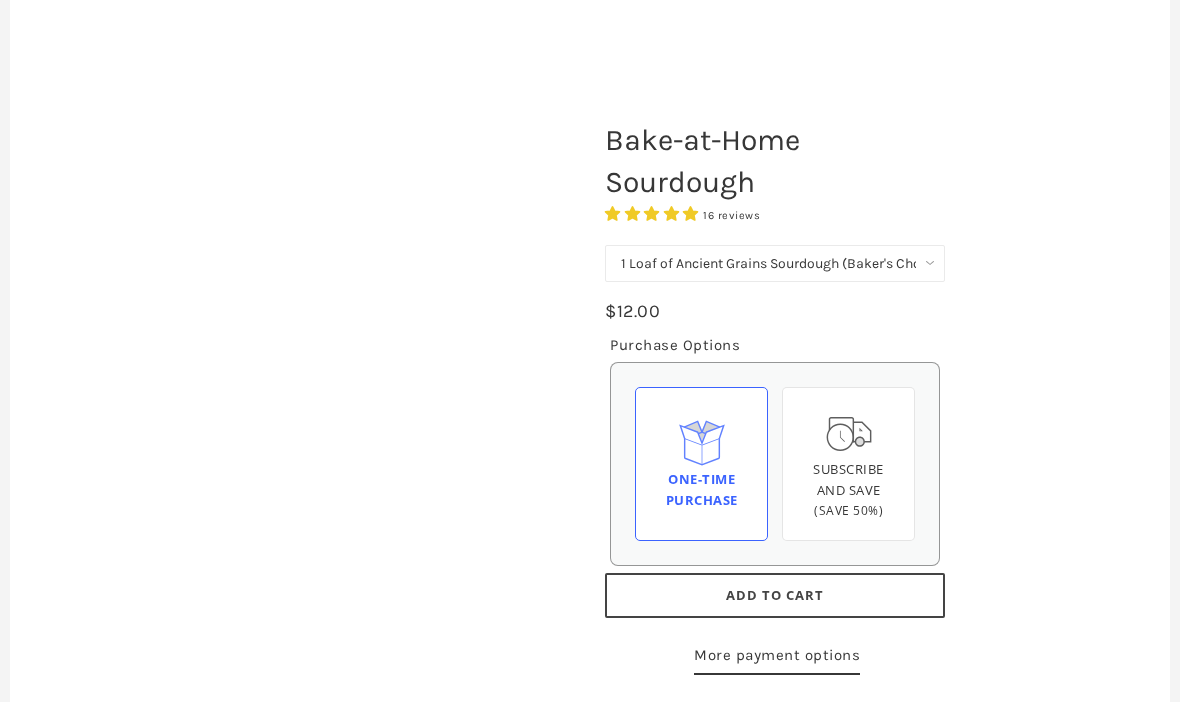 scroll, scrollTop: 188, scrollLeft: 0, axis: vertical 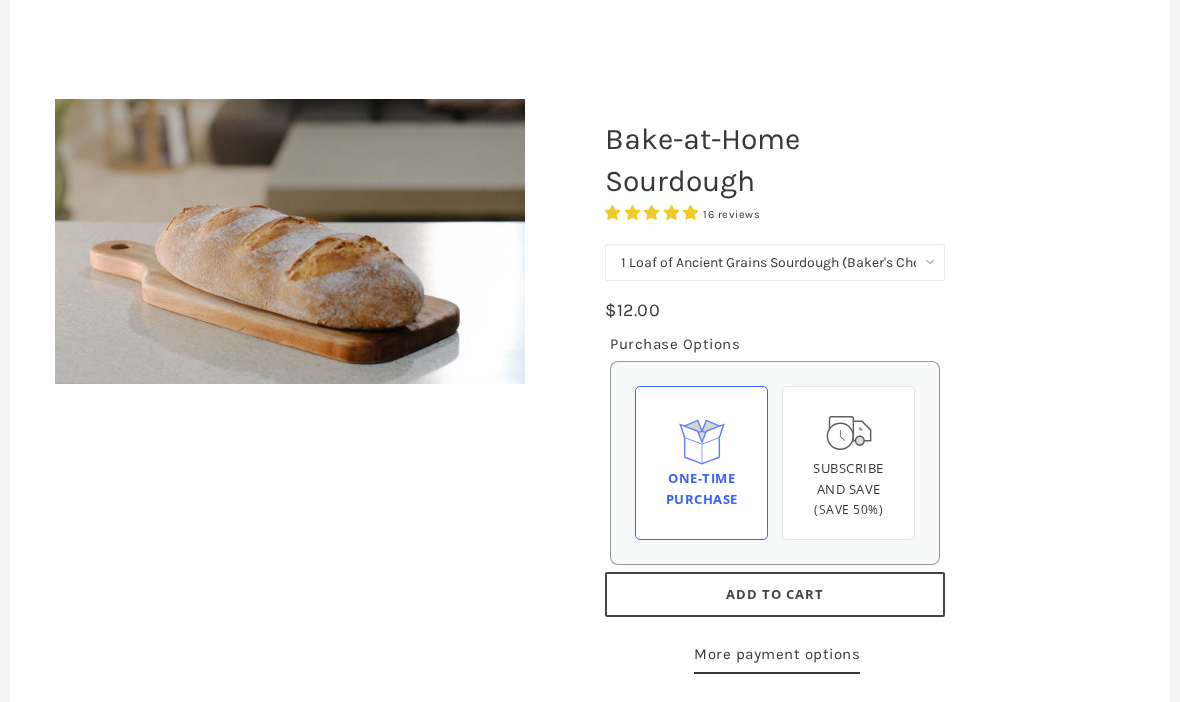 click on "1 Loaf of Ancient Grains Sourdough (Baker's Choice) Get 6 Loaves Every Month (Free Shipping)" at bounding box center (775, 263) 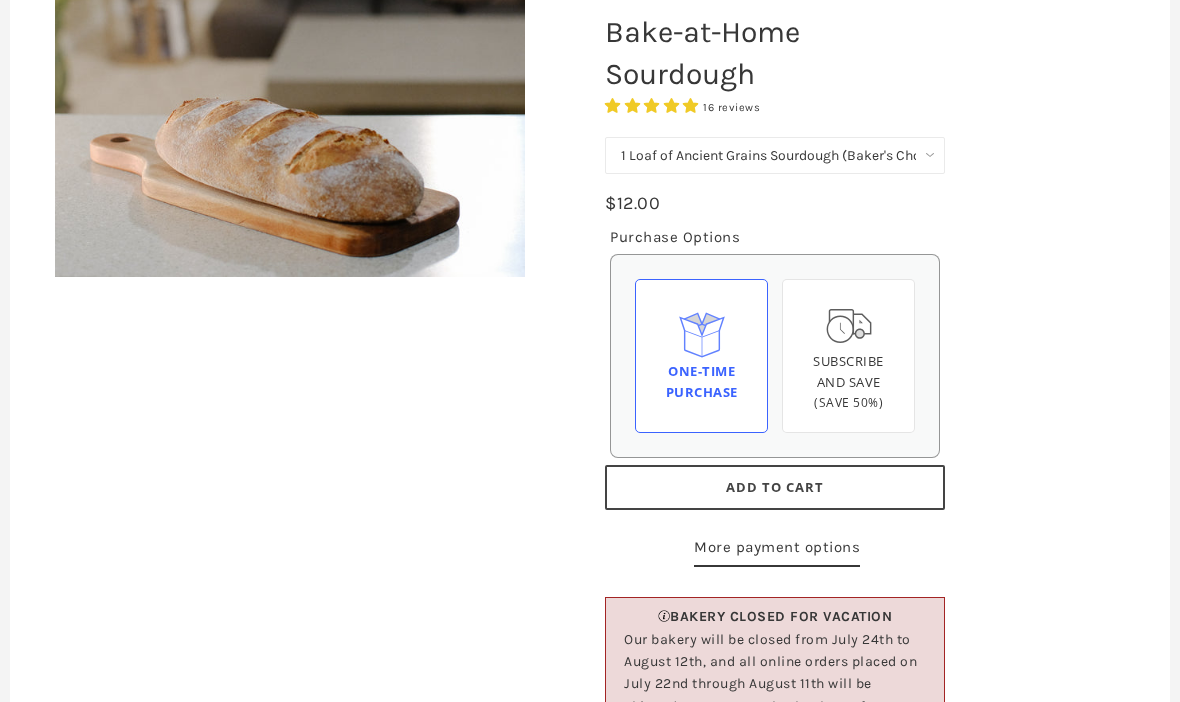scroll, scrollTop: 298, scrollLeft: 0, axis: vertical 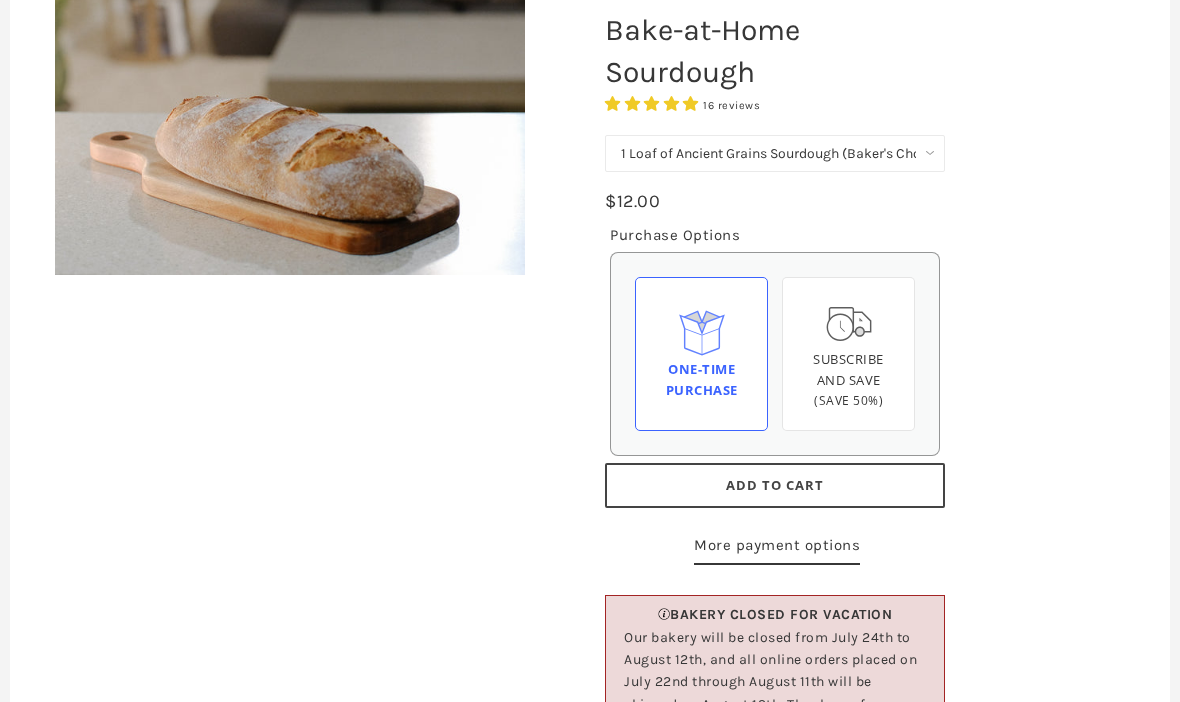 click on "Add to Cart" at bounding box center (775, 485) 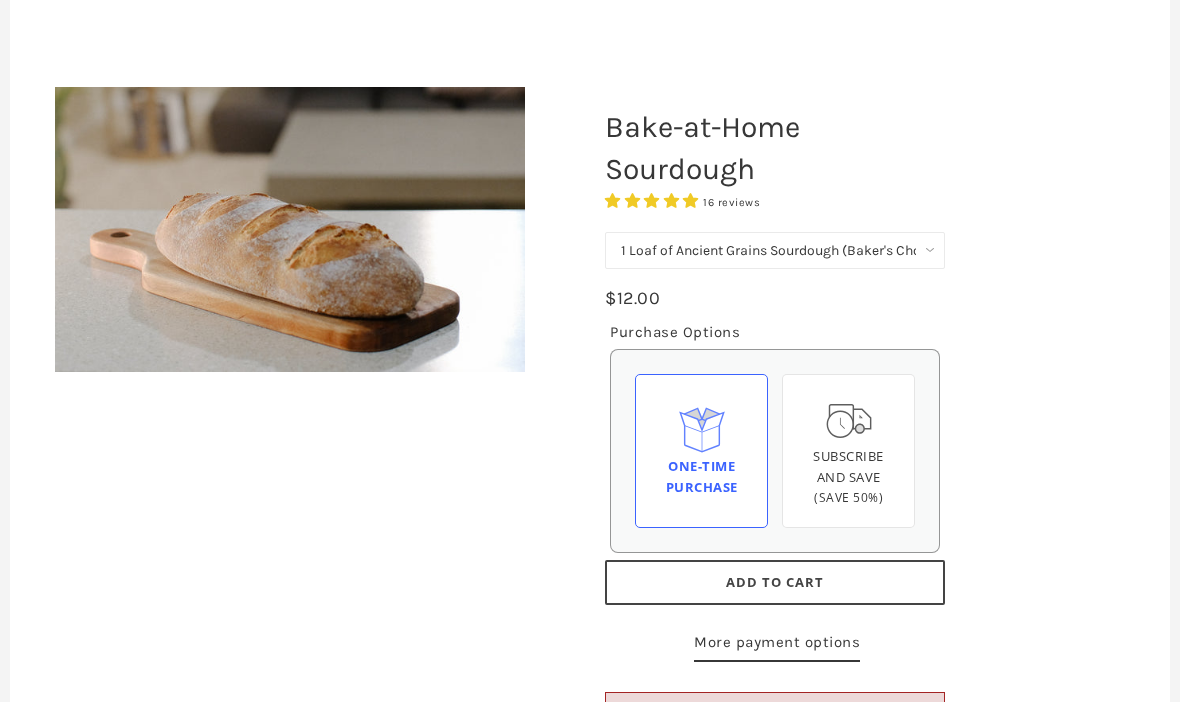 scroll, scrollTop: 200, scrollLeft: 0, axis: vertical 